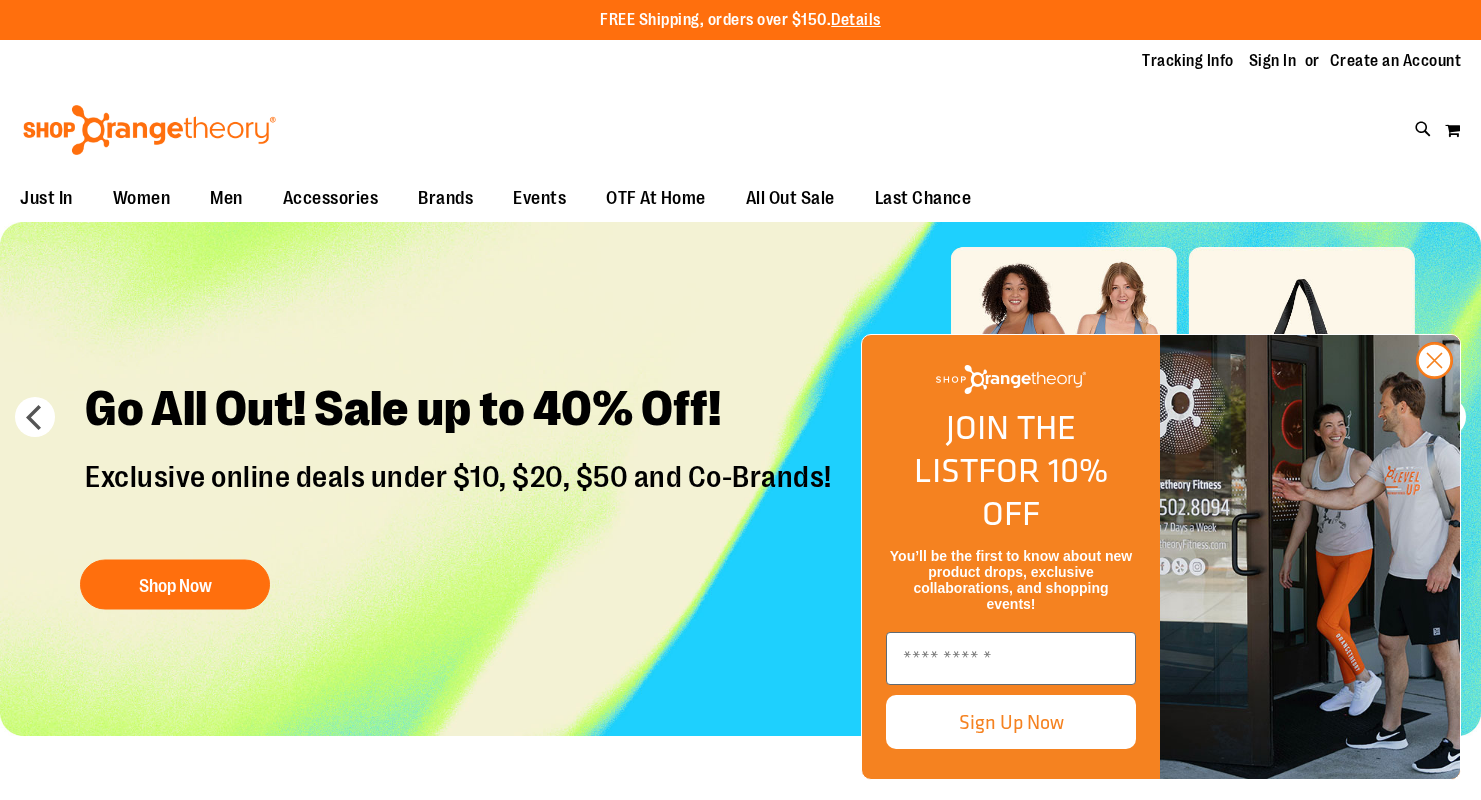 scroll, scrollTop: 0, scrollLeft: 0, axis: both 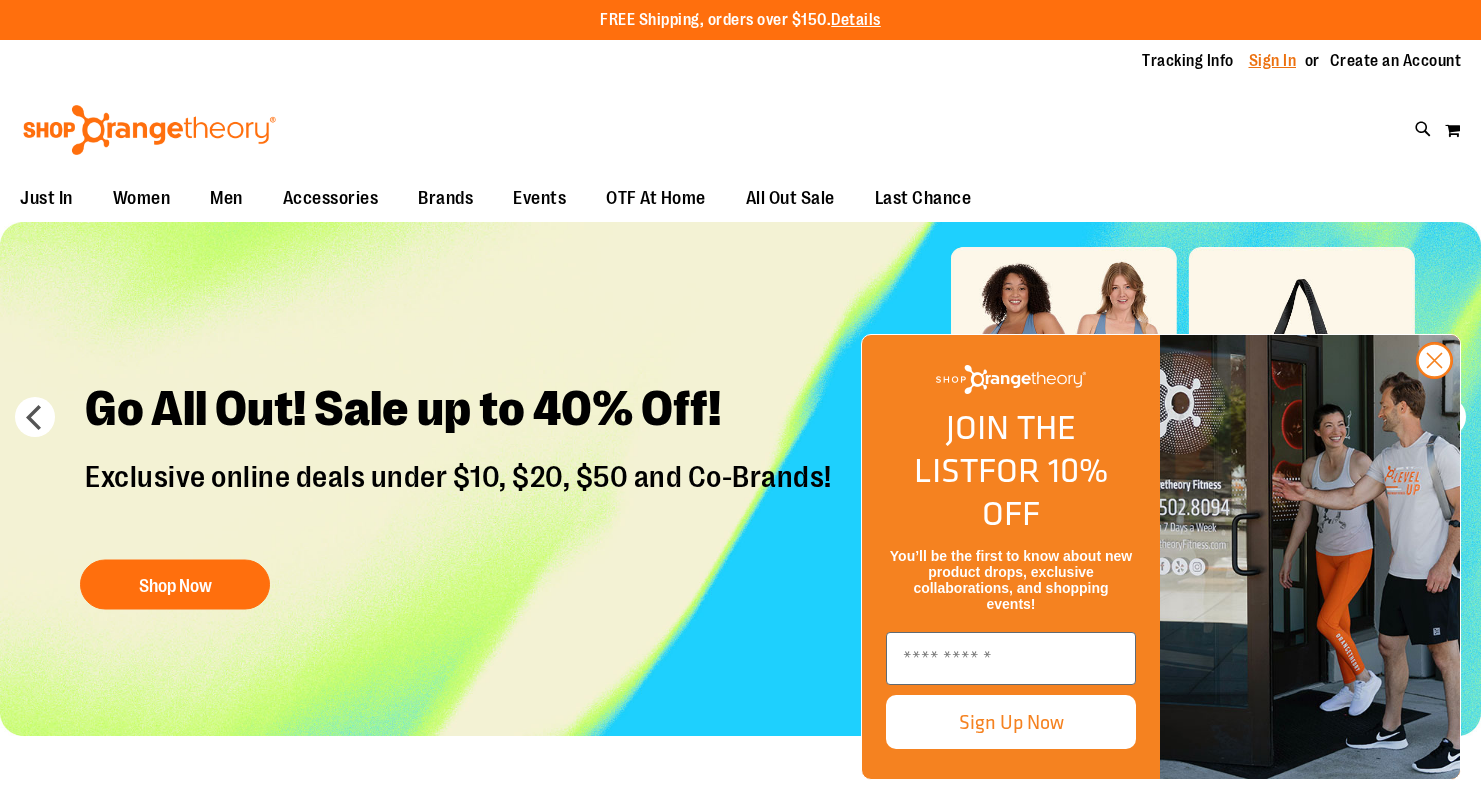 type on "**********" 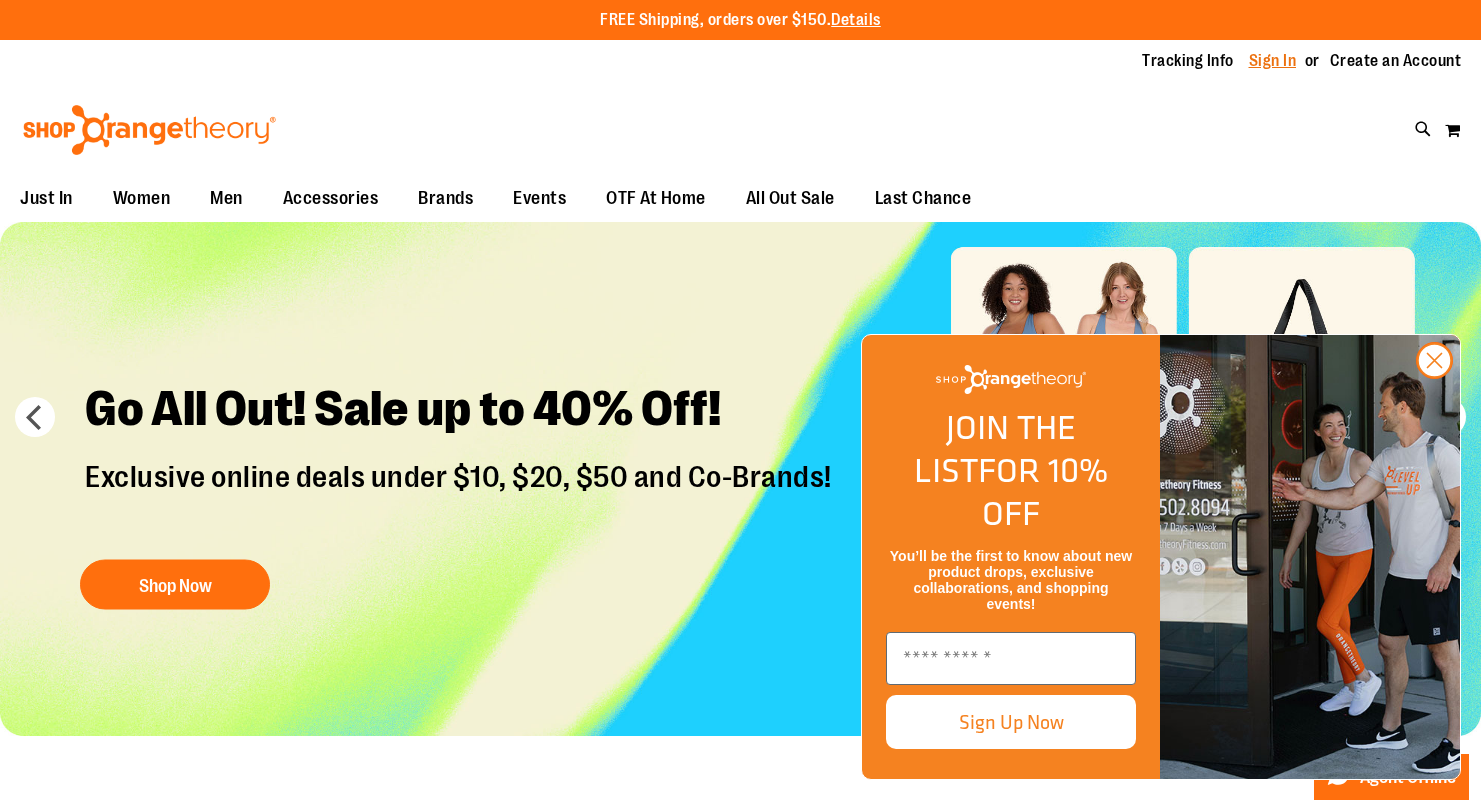 click on "Sign In" at bounding box center (1273, 61) 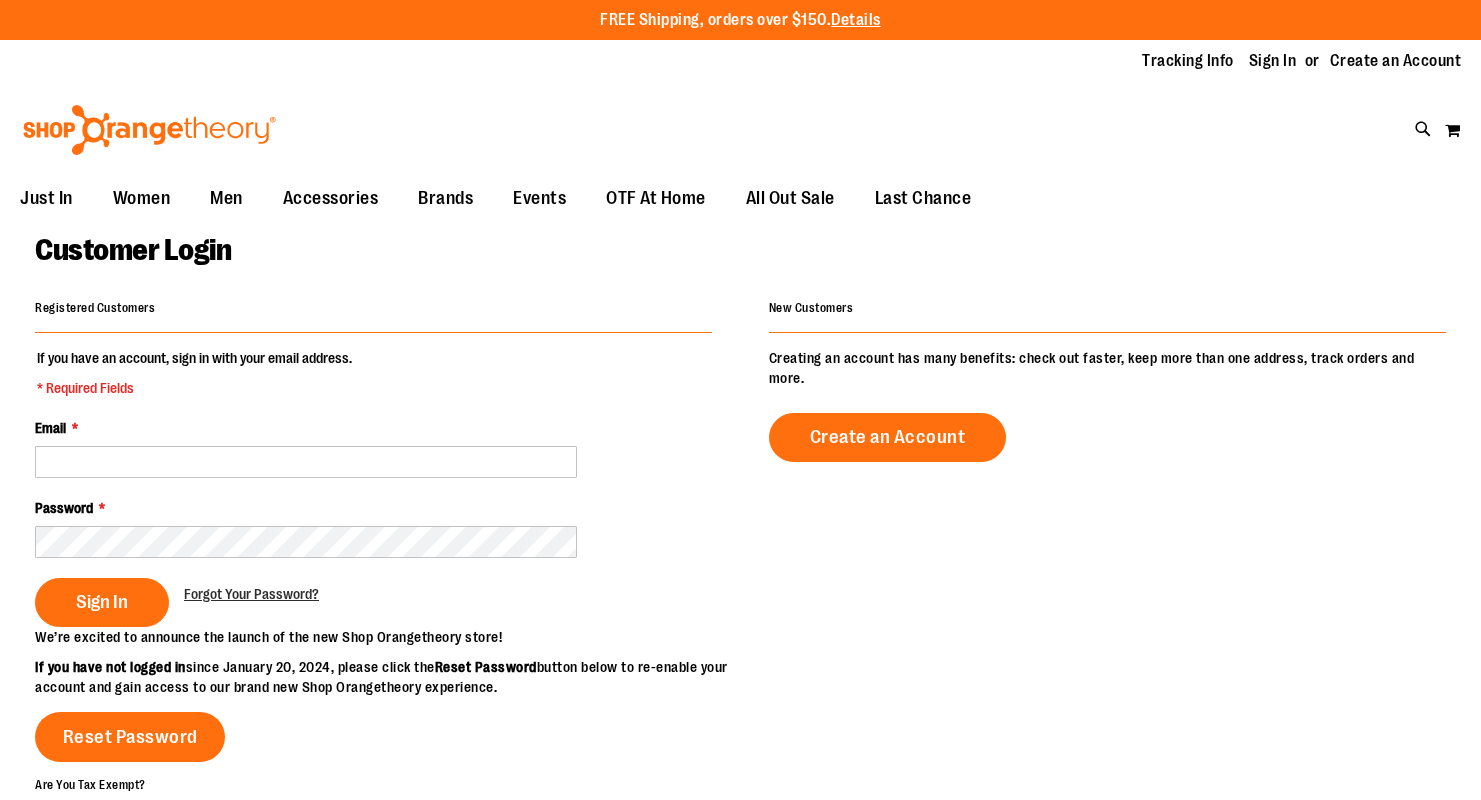 scroll, scrollTop: 0, scrollLeft: 0, axis: both 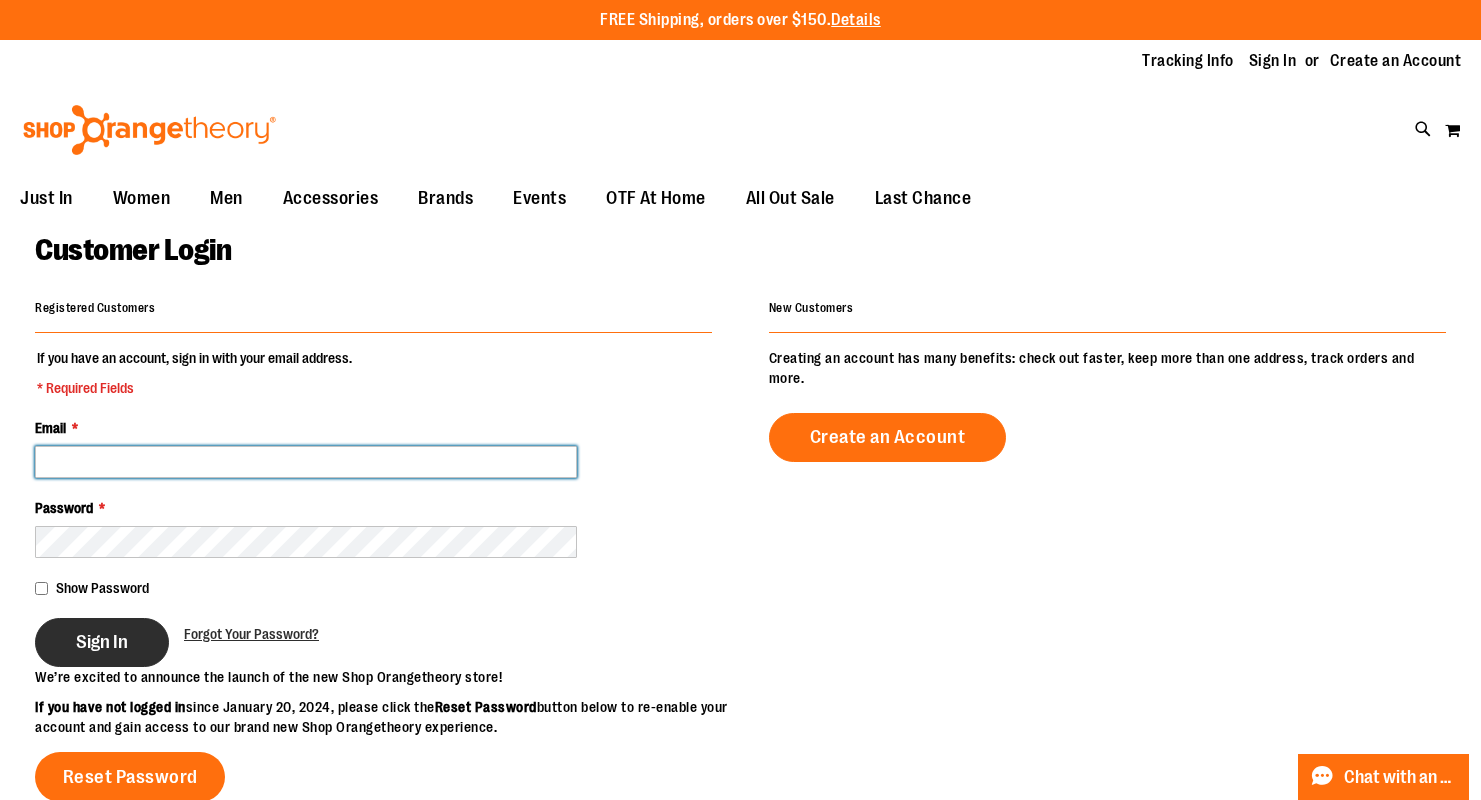 type on "**********" 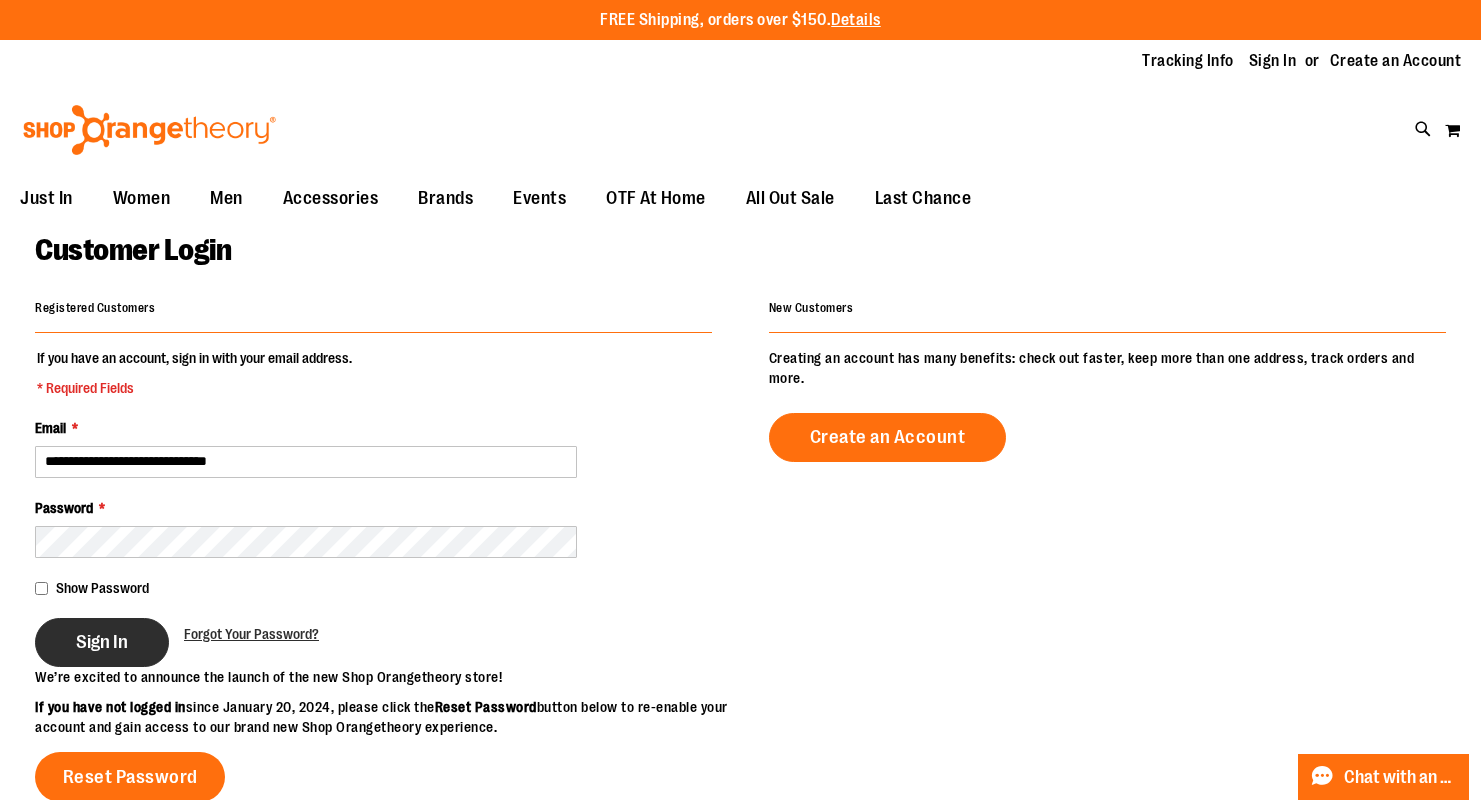 type on "**********" 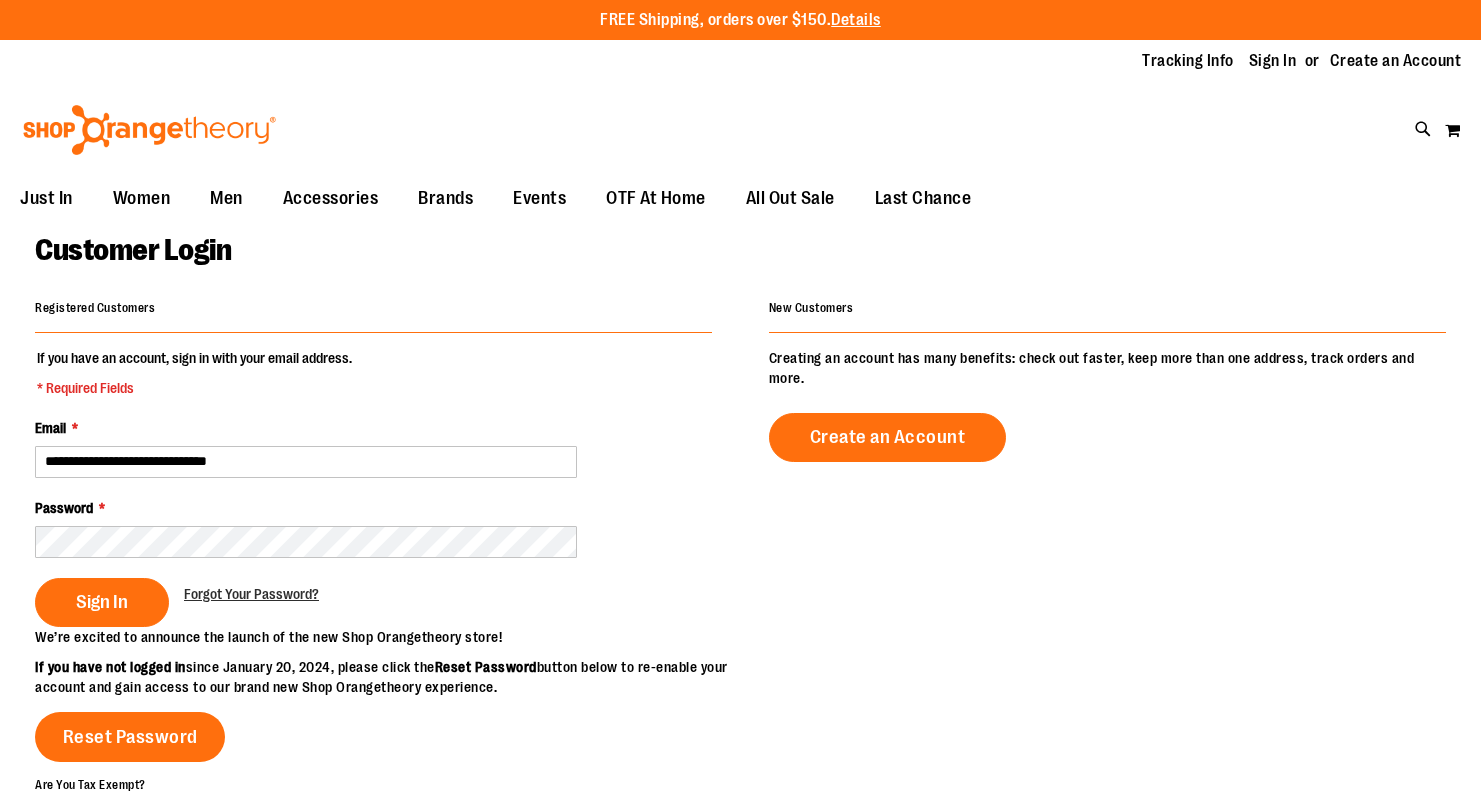 scroll, scrollTop: 0, scrollLeft: 0, axis: both 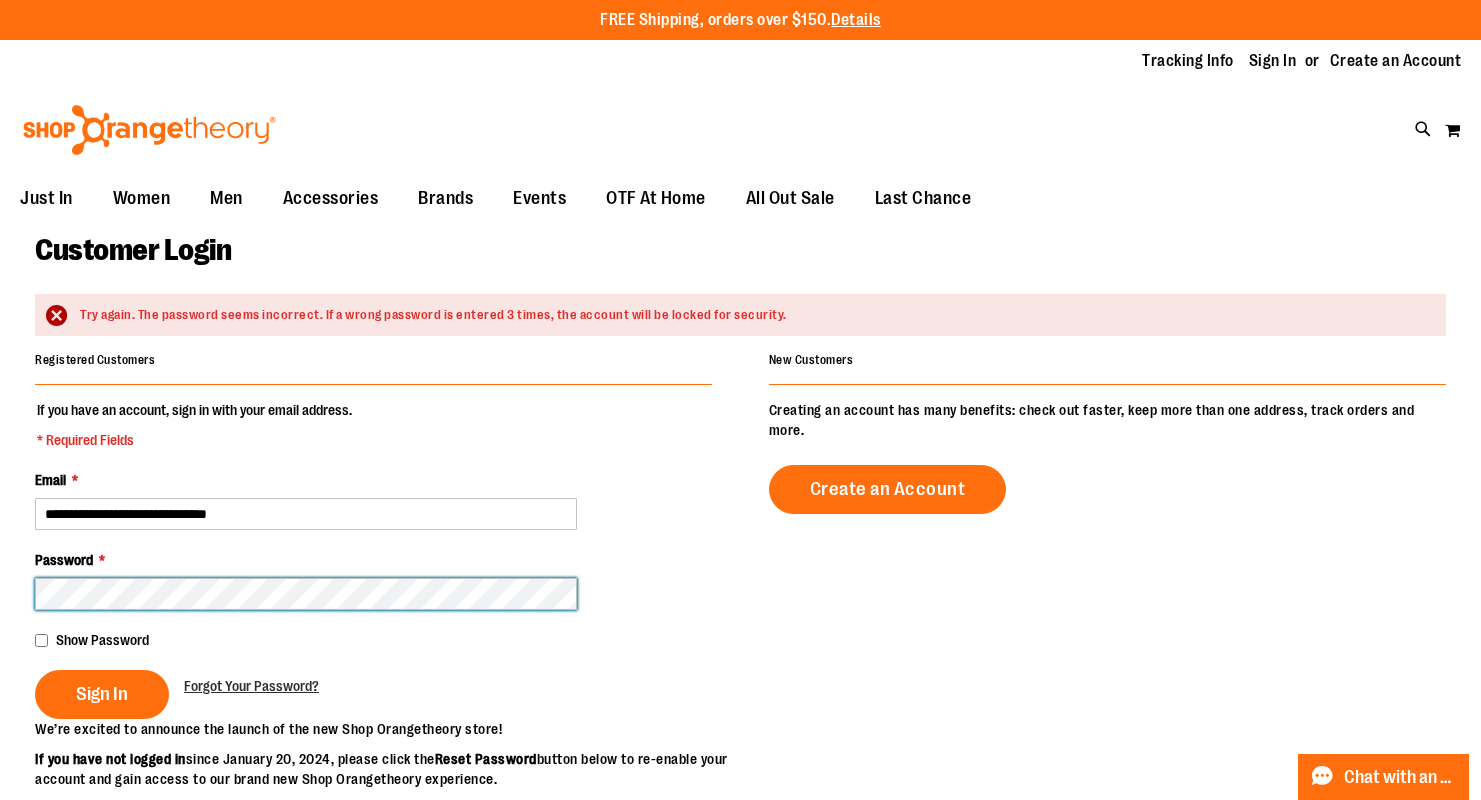 type on "**********" 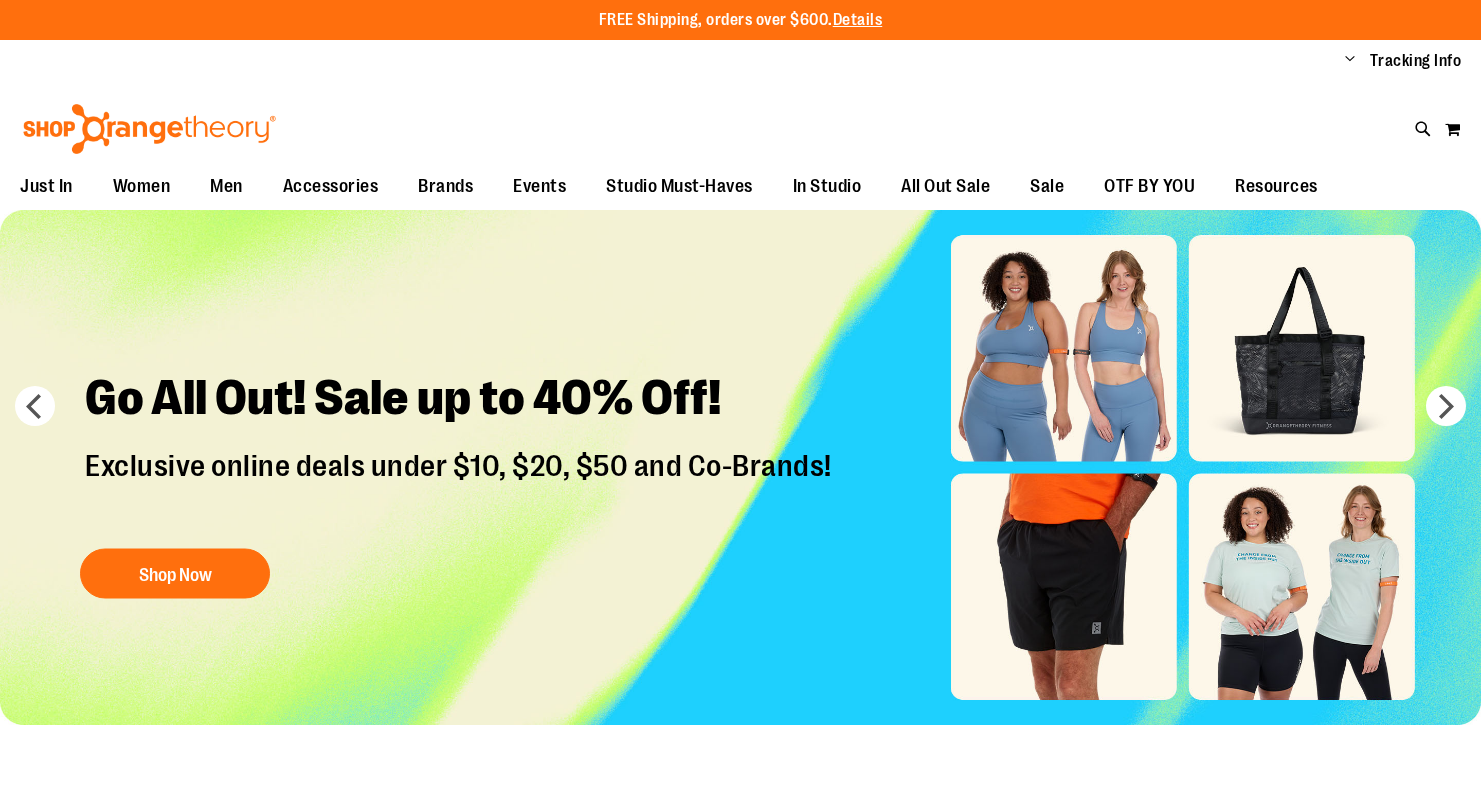 scroll, scrollTop: 0, scrollLeft: 0, axis: both 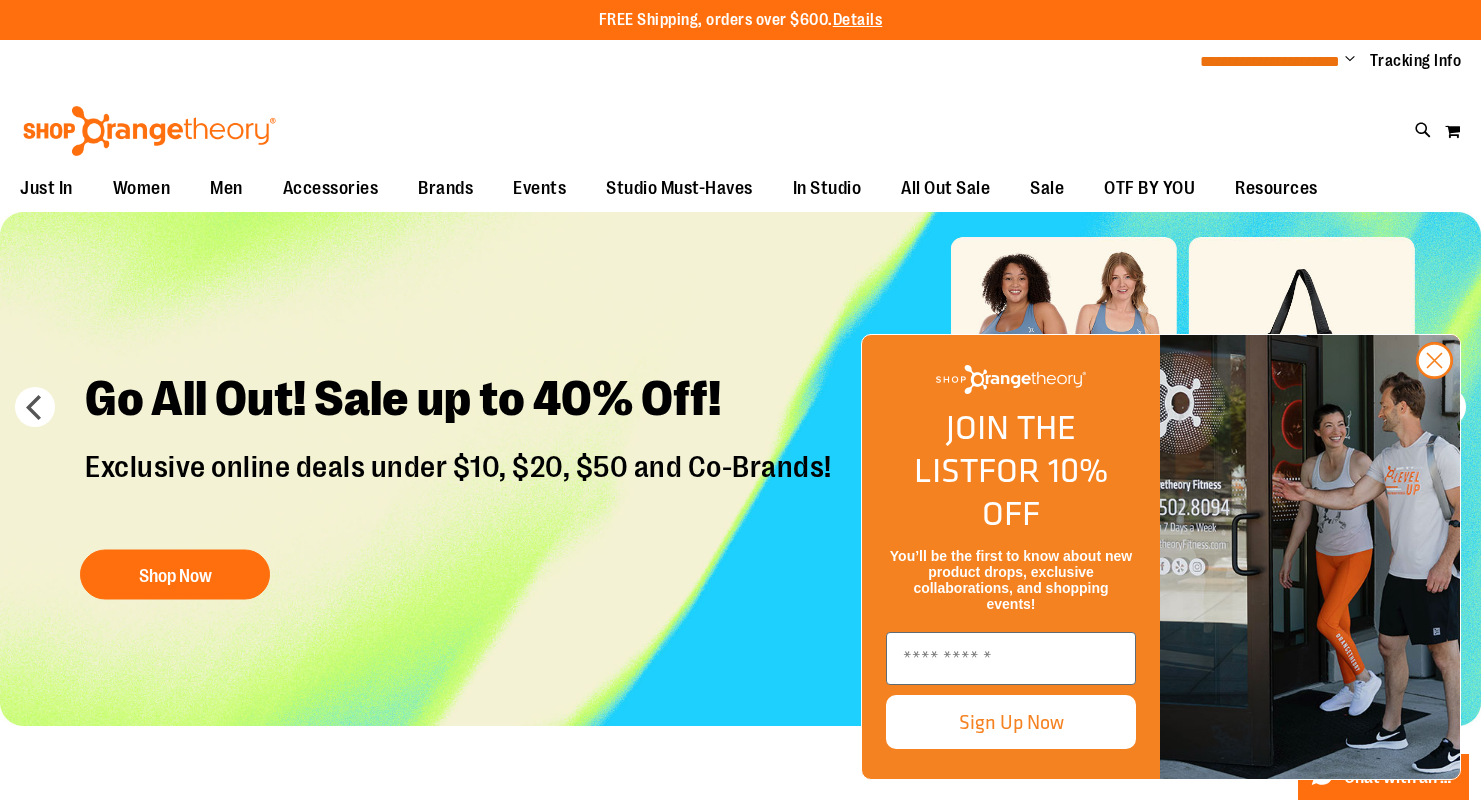 type on "**********" 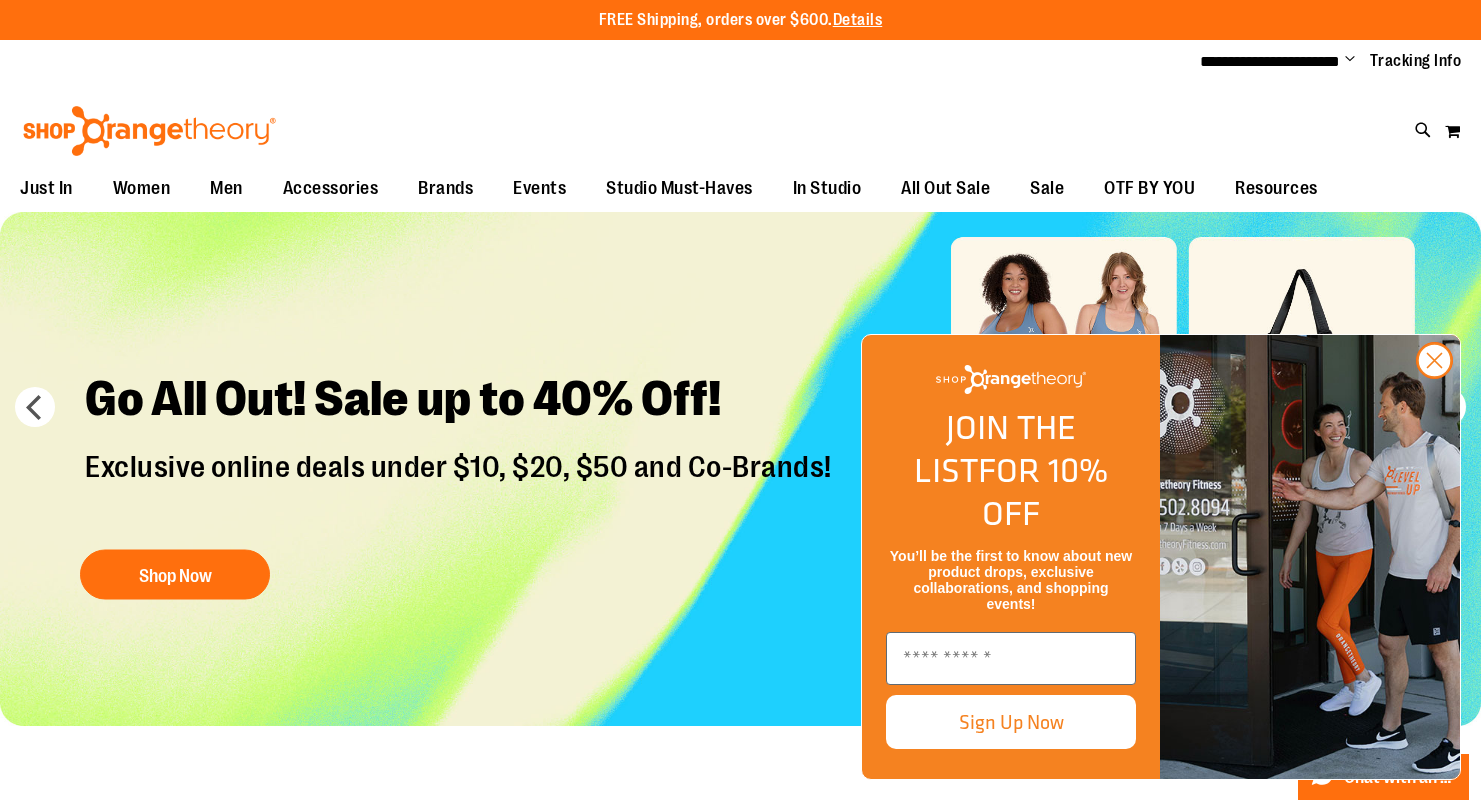 click on "Change" at bounding box center (1350, 60) 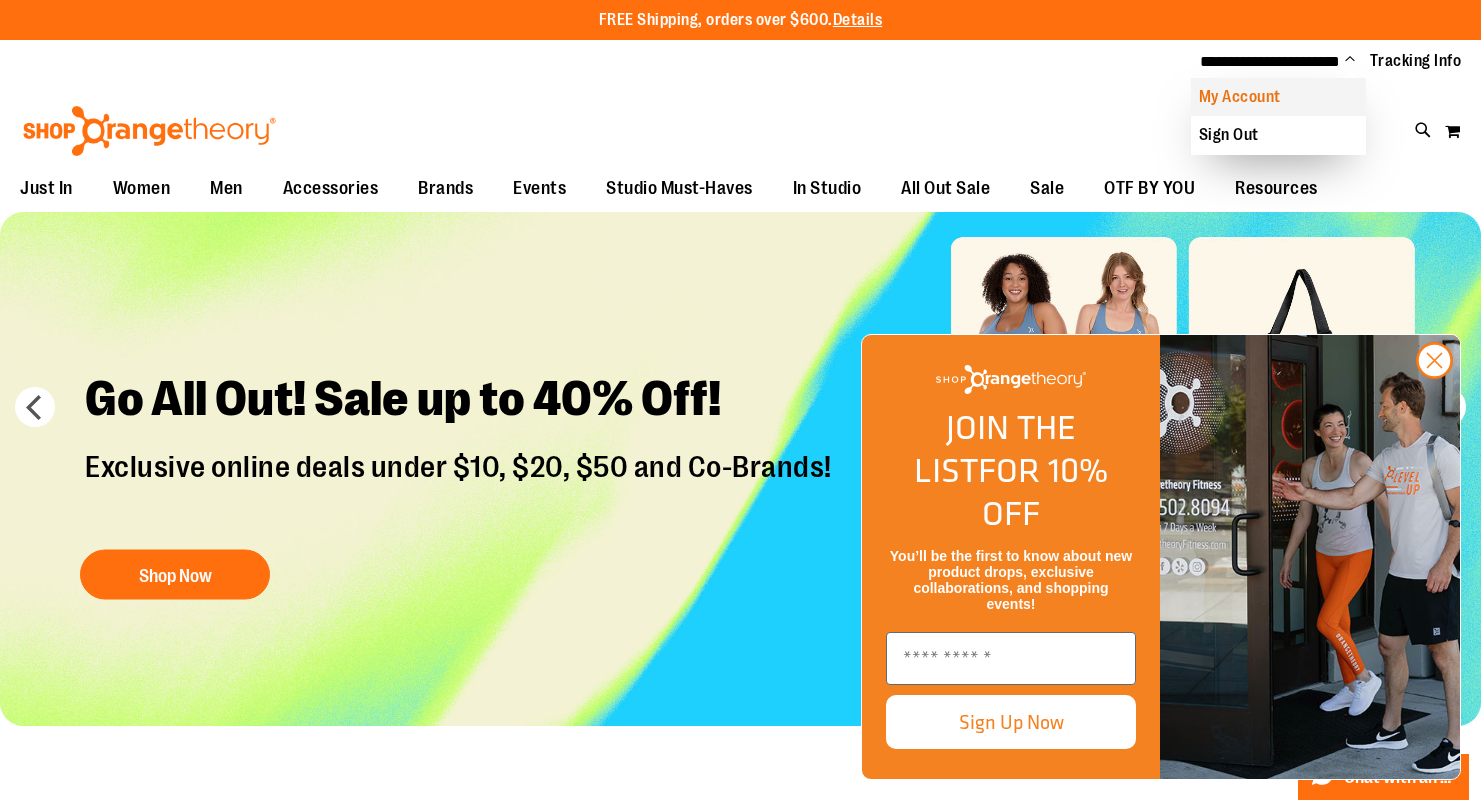 click on "My Account" at bounding box center [1278, 97] 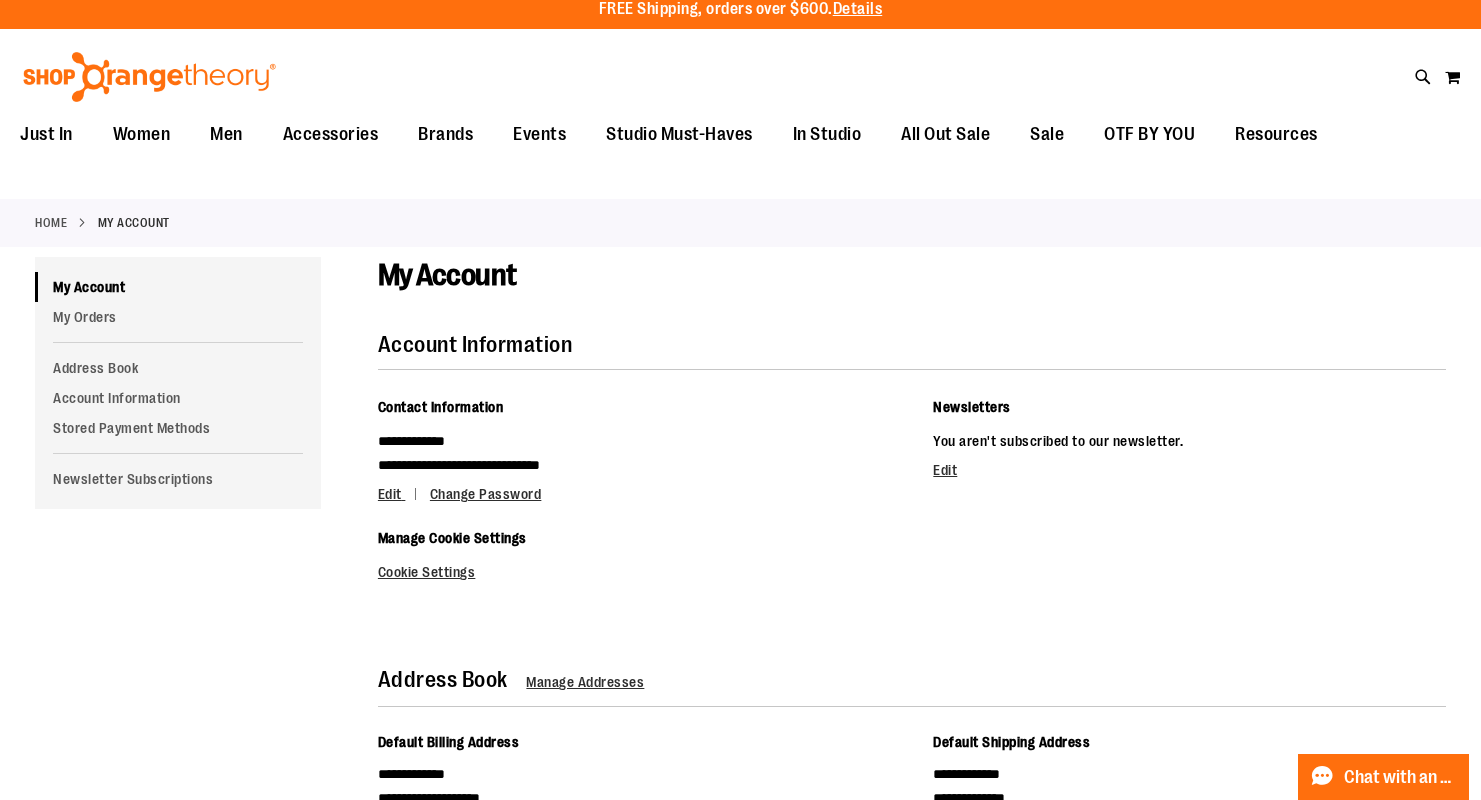 scroll, scrollTop: 0, scrollLeft: 0, axis: both 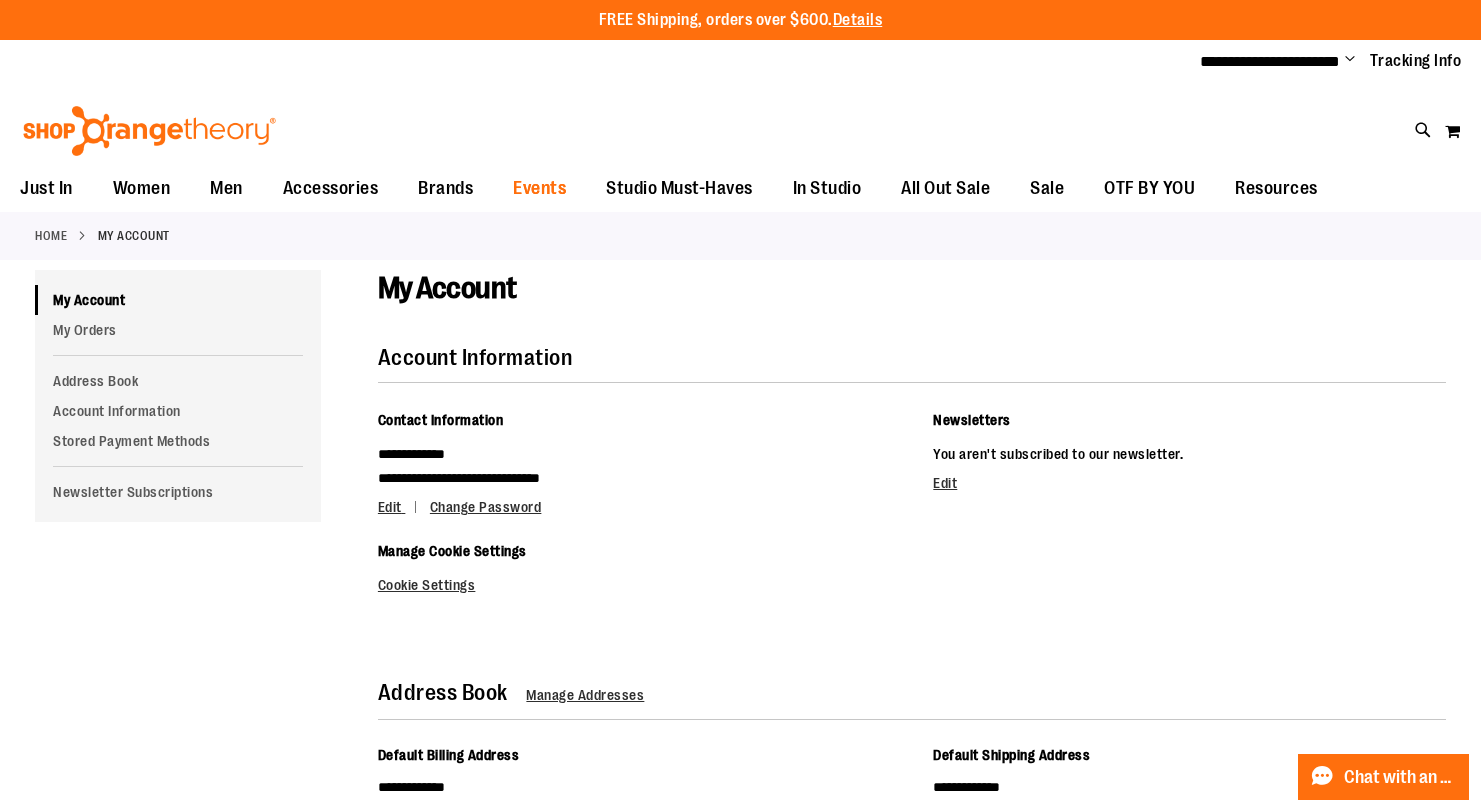 type on "**********" 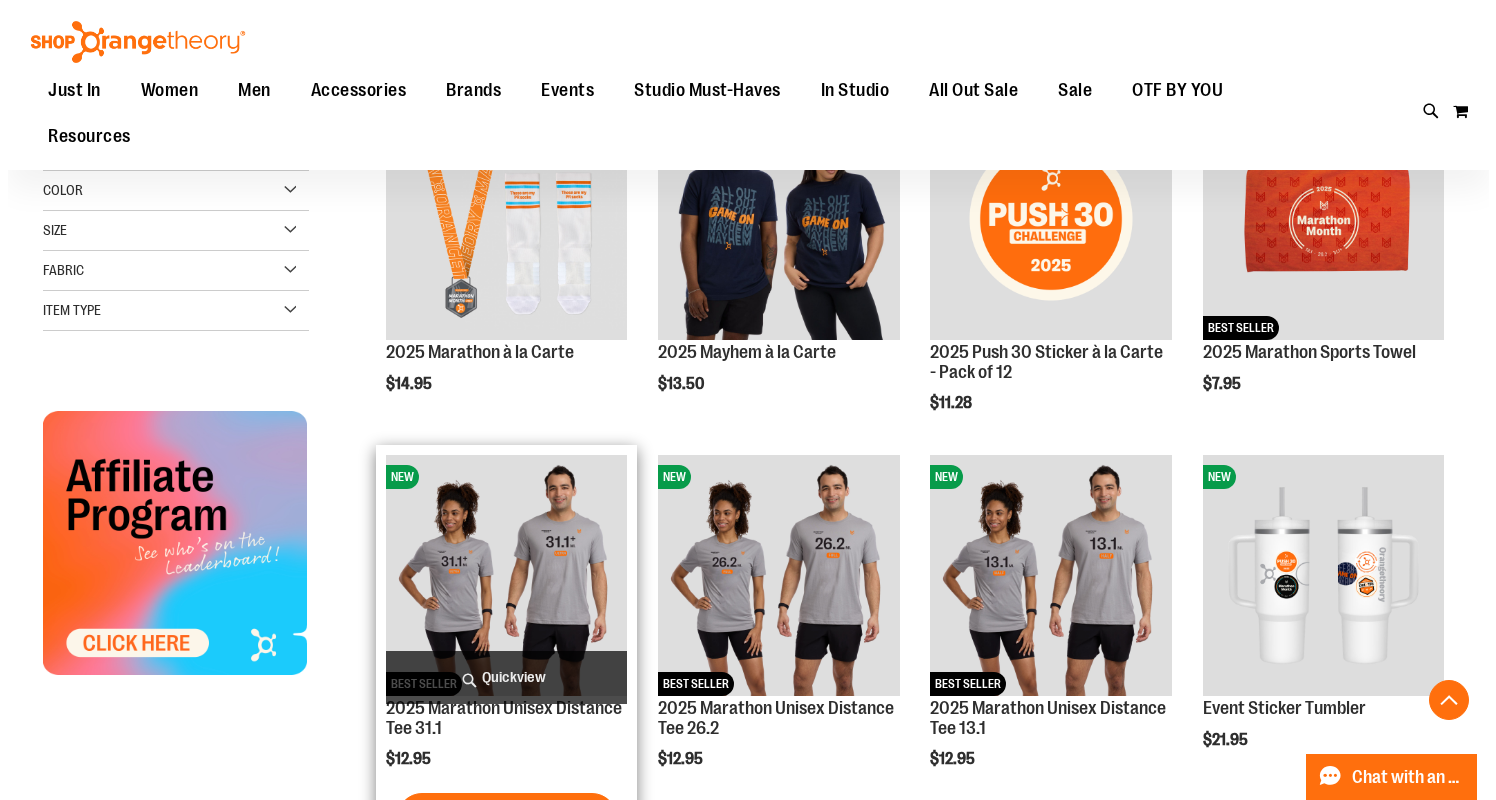 scroll, scrollTop: 302, scrollLeft: 0, axis: vertical 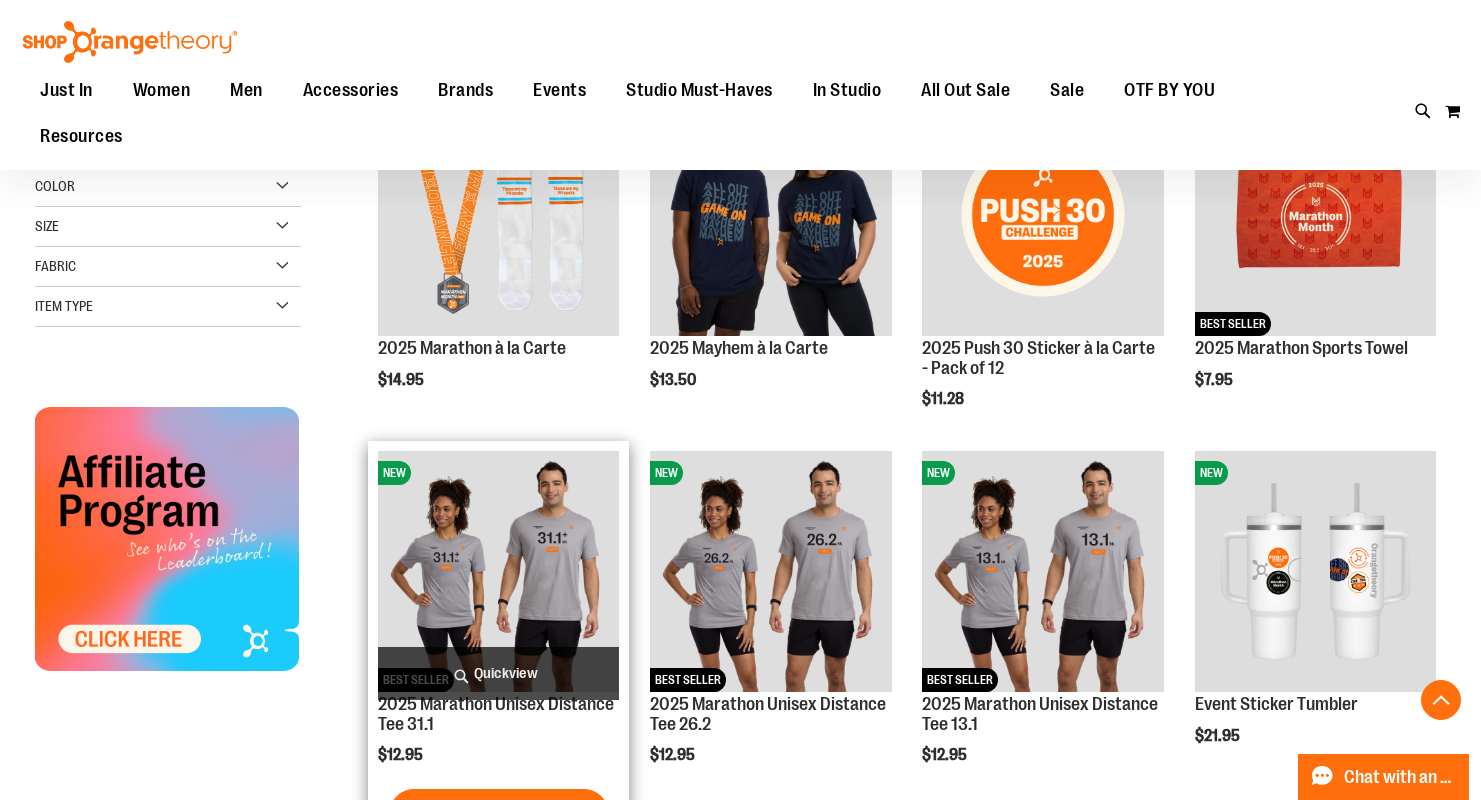type on "**********" 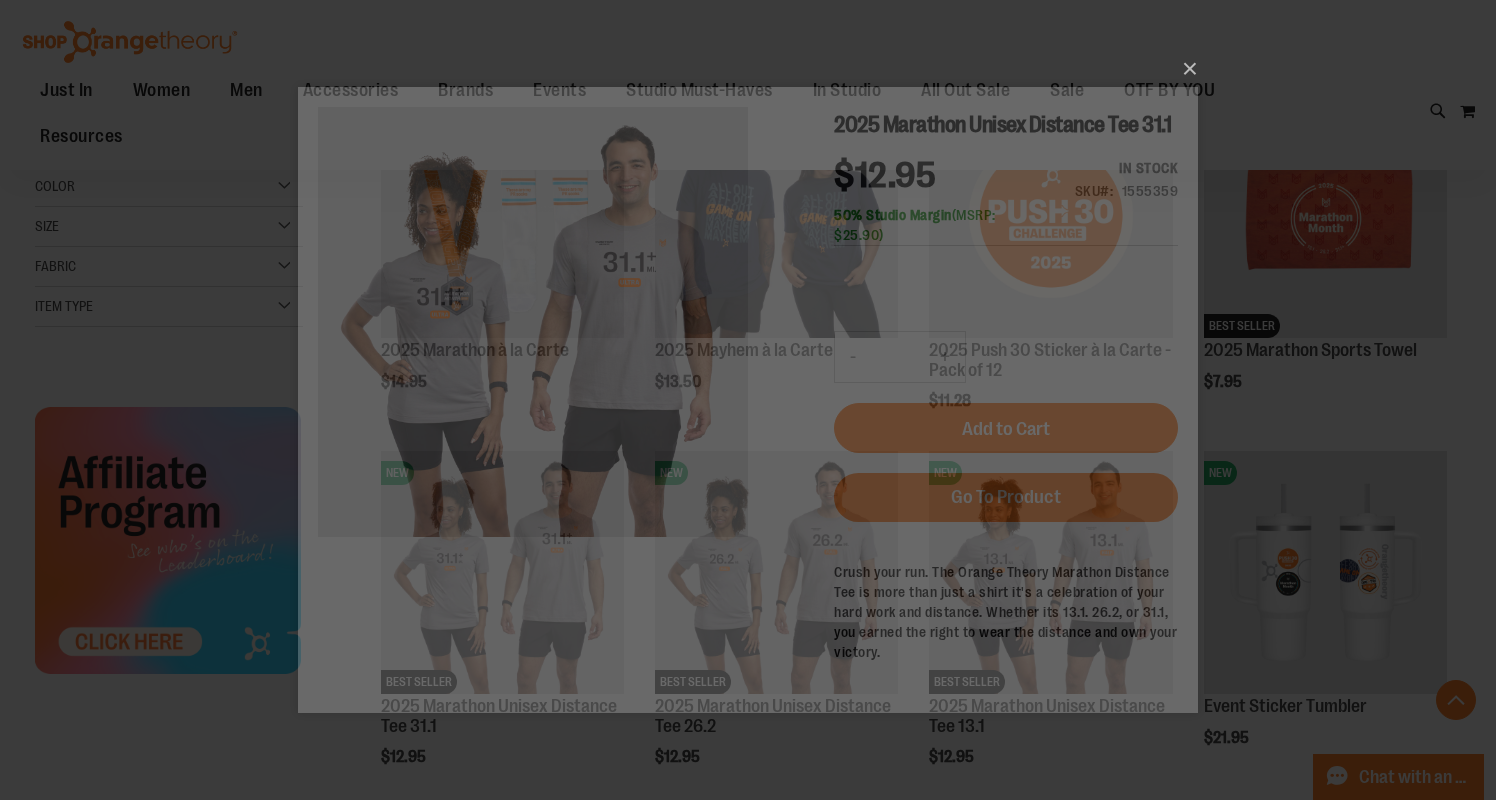 scroll, scrollTop: 0, scrollLeft: 0, axis: both 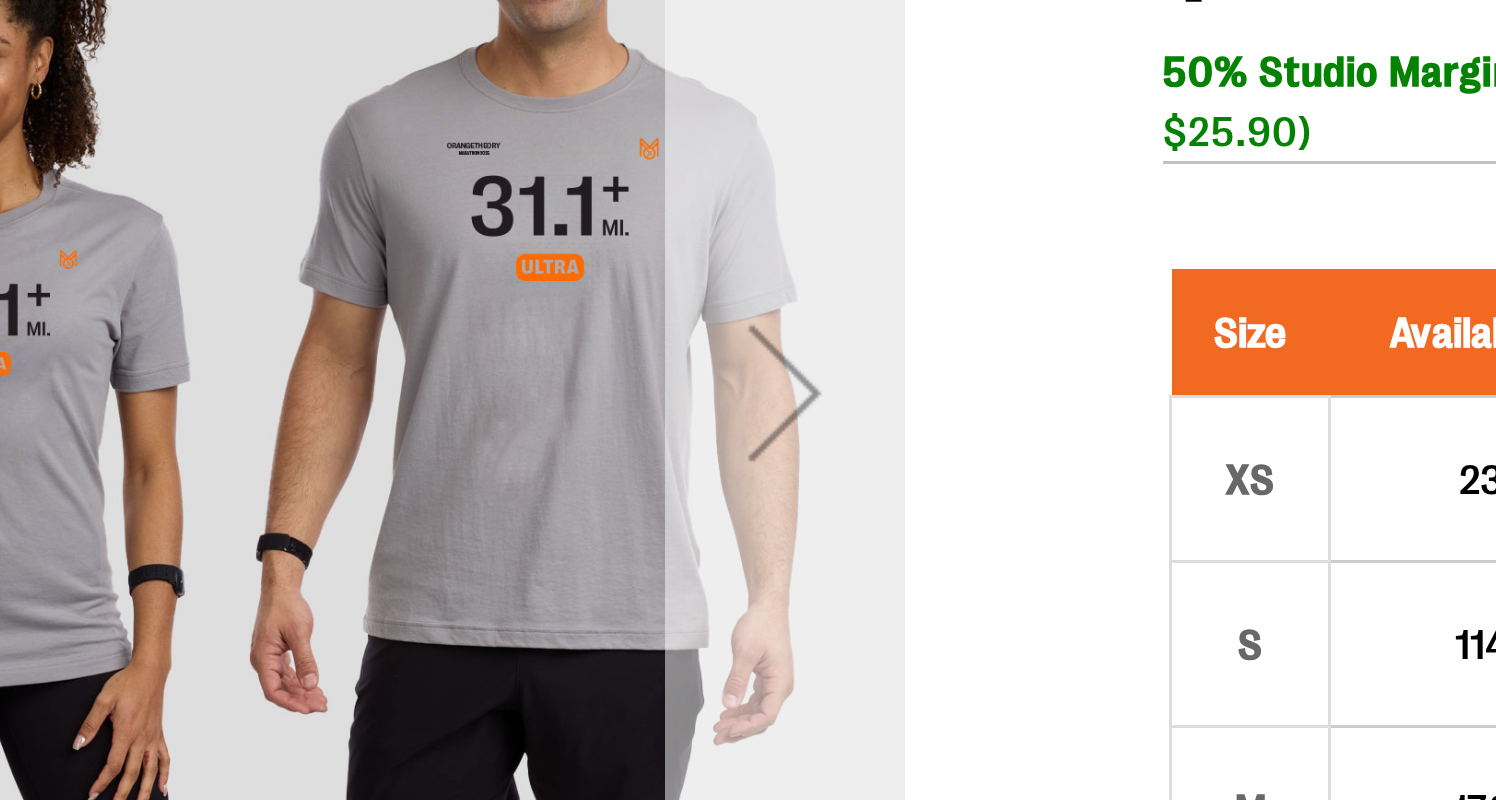 click at bounding box center (-35, -78) 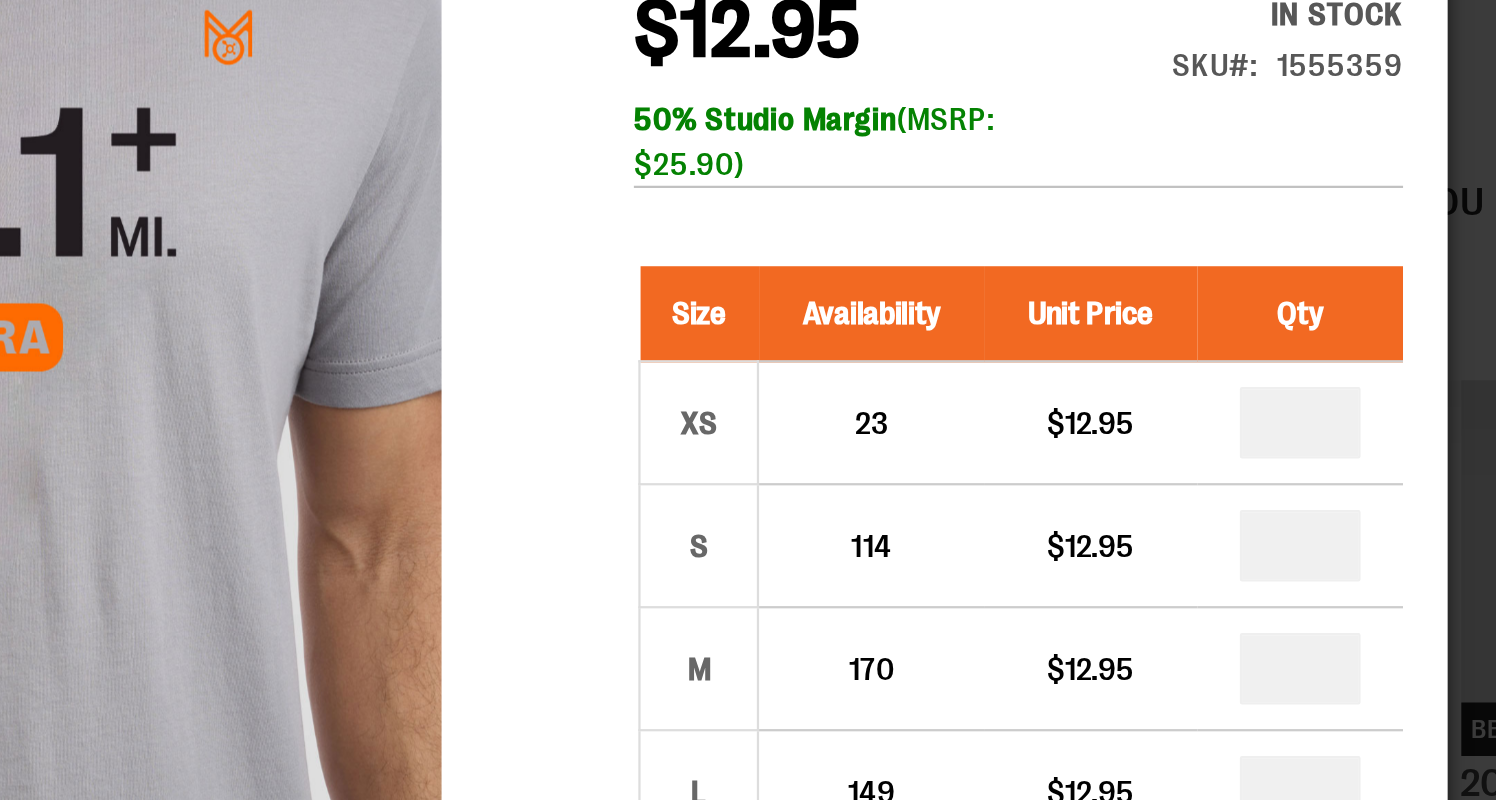 scroll, scrollTop: 0, scrollLeft: 0, axis: both 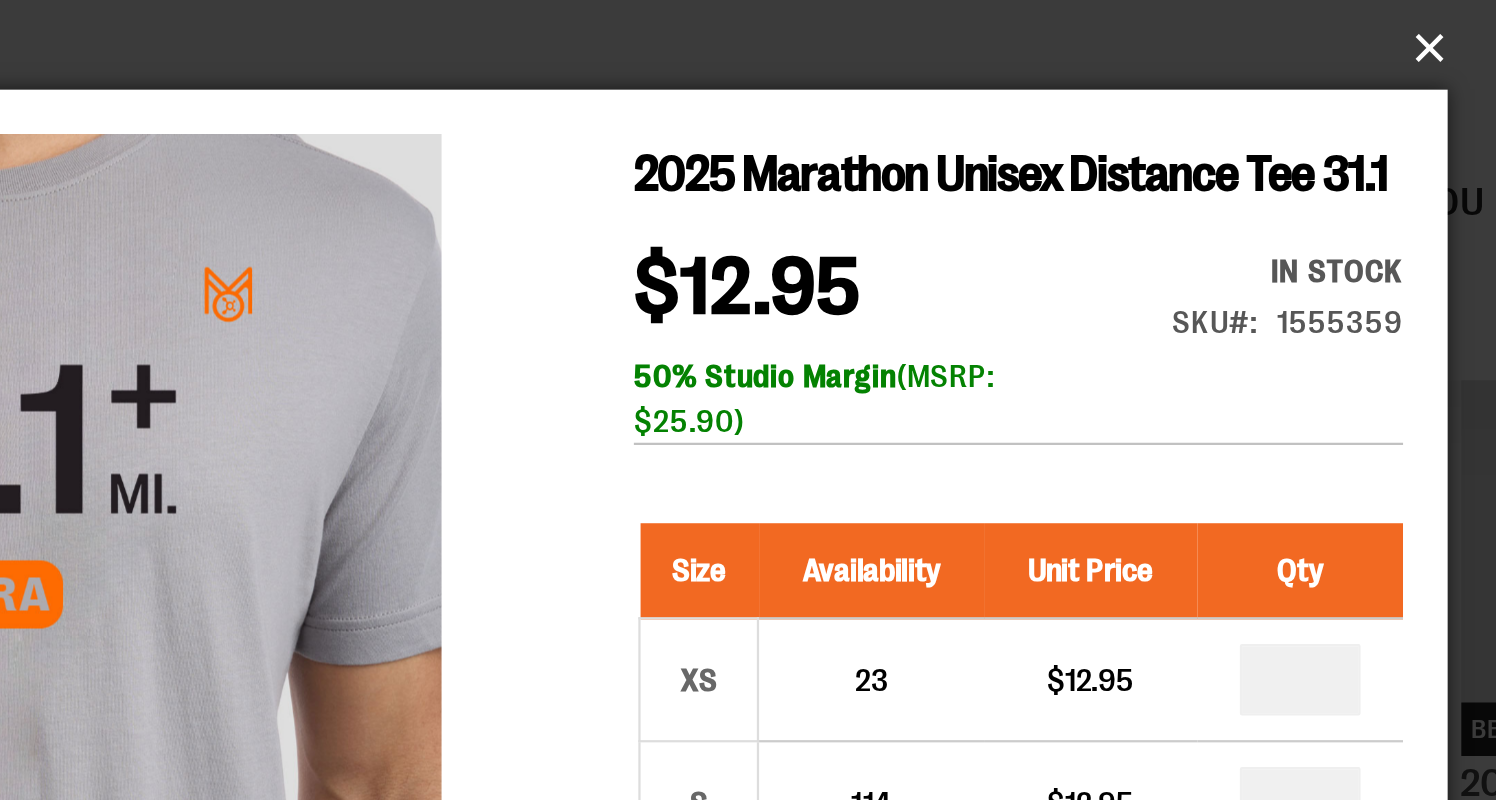 click on "×" at bounding box center (754, 22) 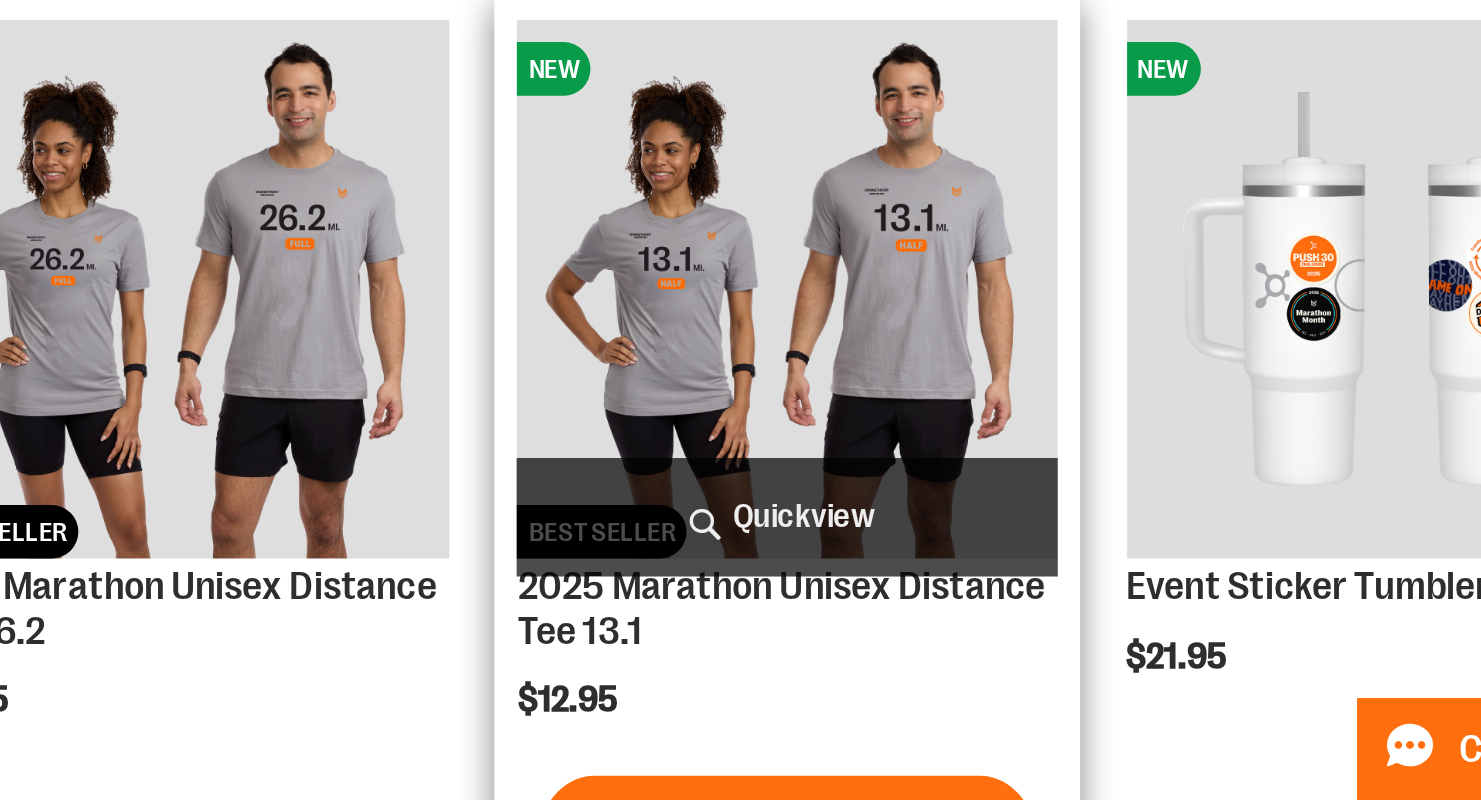 click on "Quickview" at bounding box center [1042, 673] 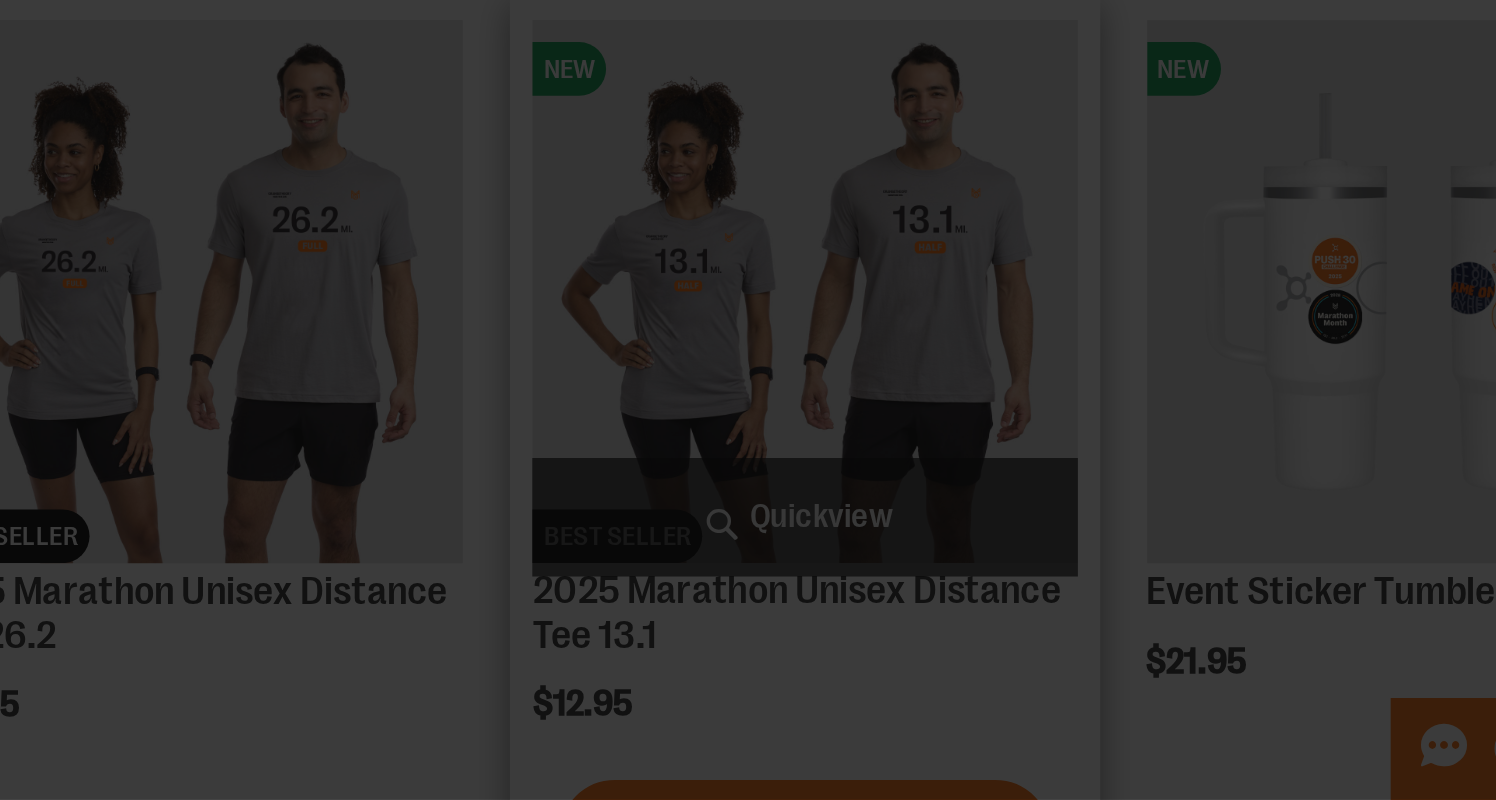 scroll, scrollTop: 0, scrollLeft: 0, axis: both 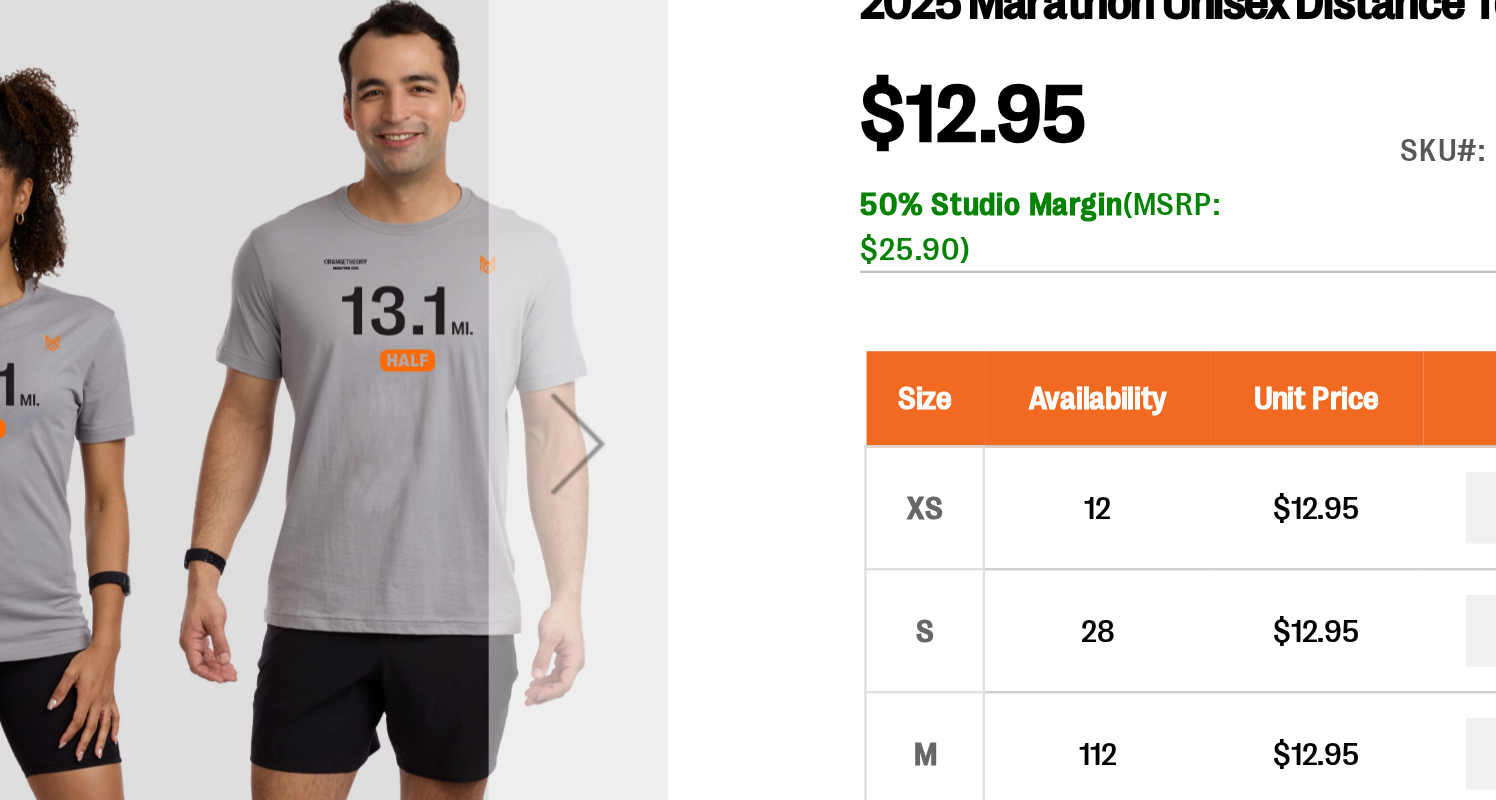 click at bounding box center [72, 153] 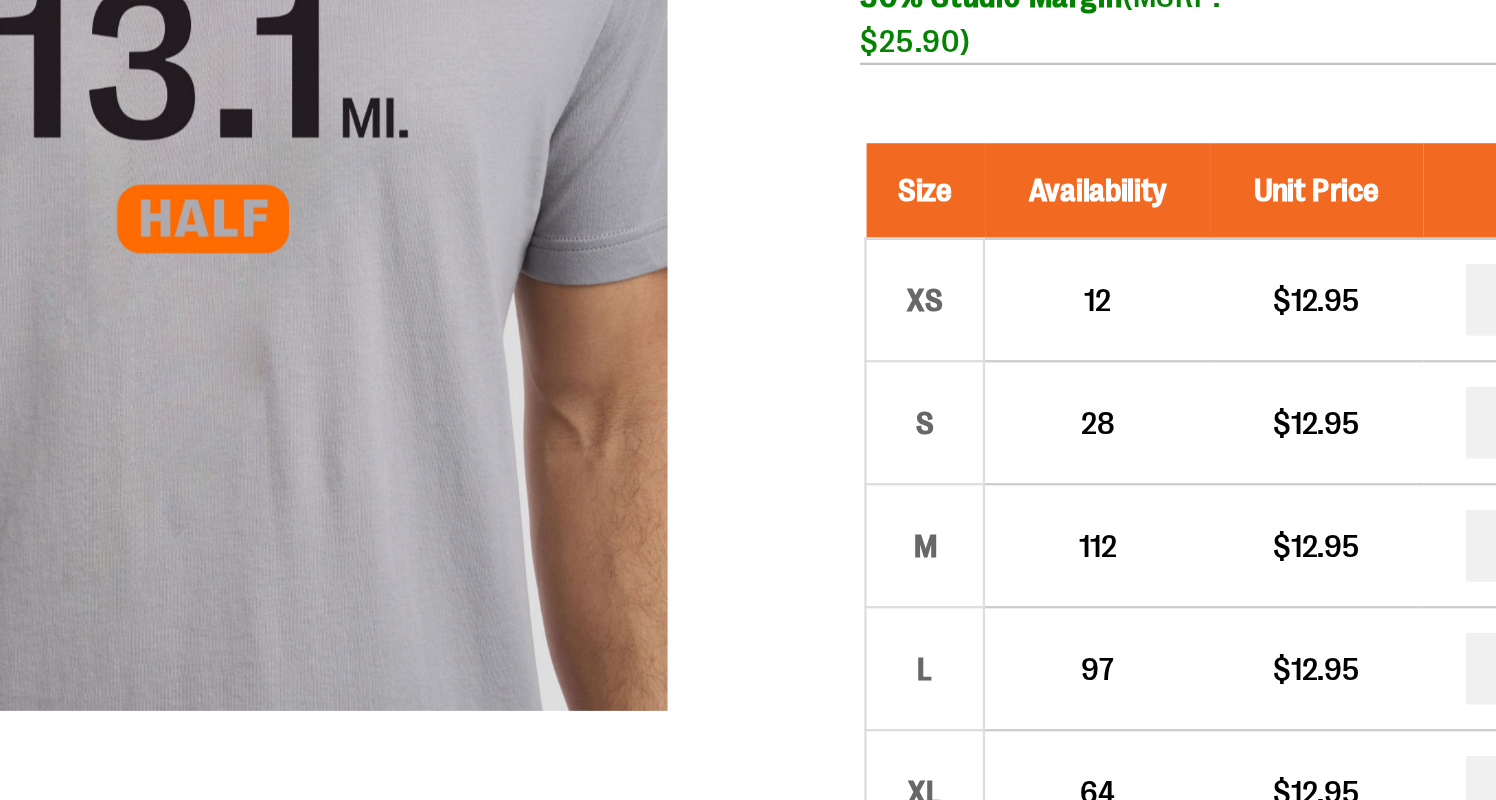 scroll, scrollTop: 171, scrollLeft: 0, axis: vertical 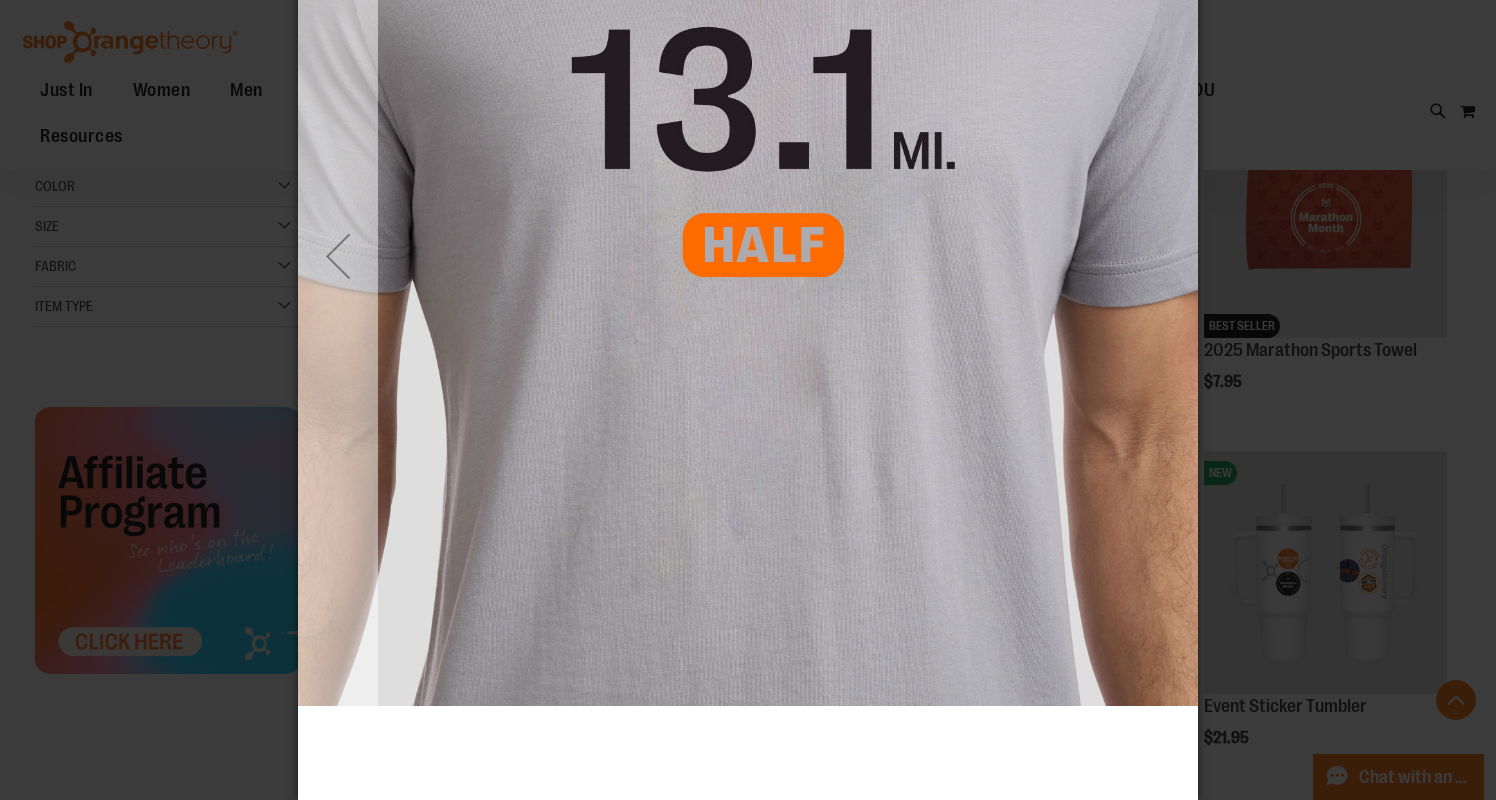 click at bounding box center (338, 256) 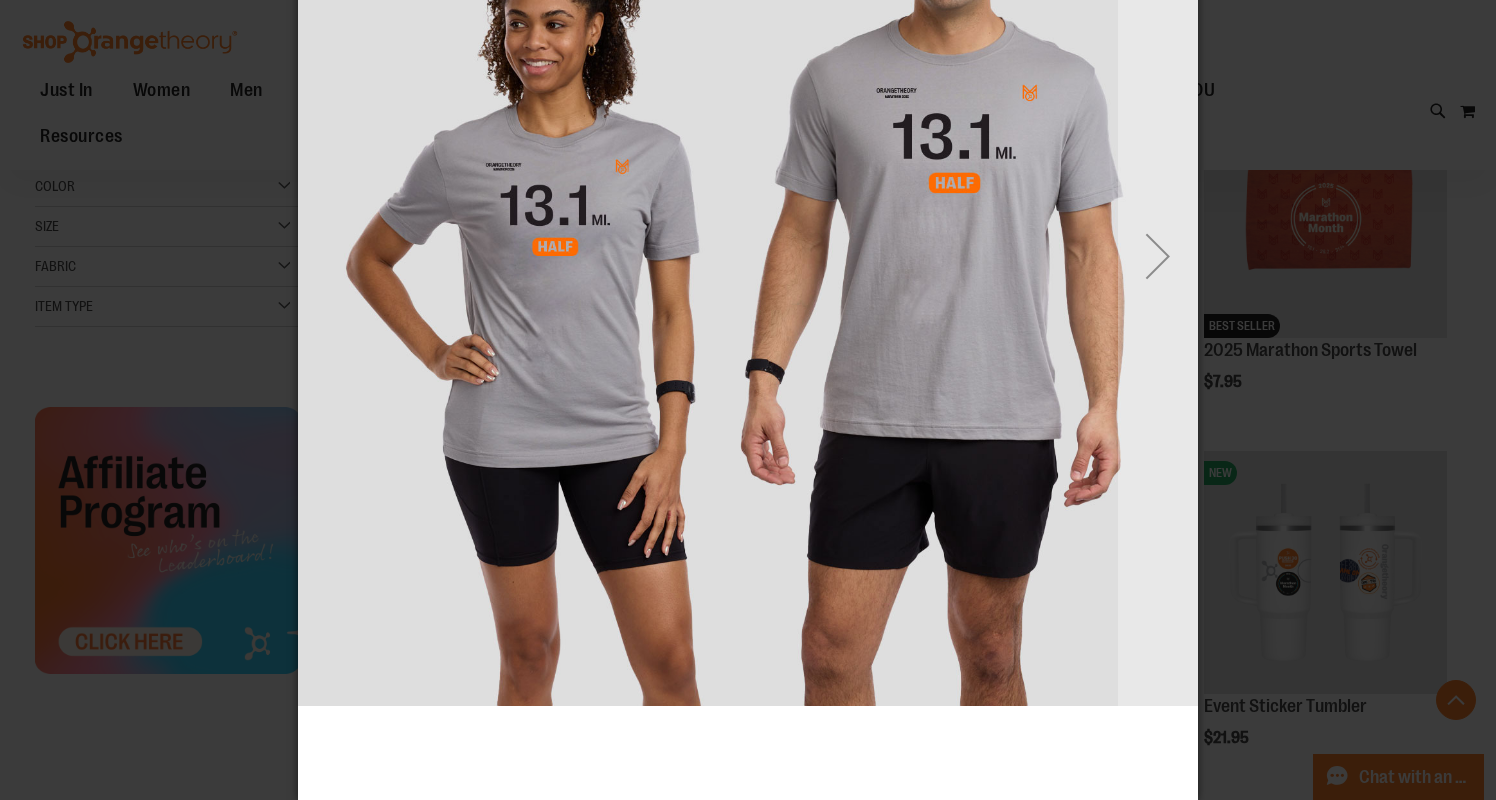 click at bounding box center (748, 256) 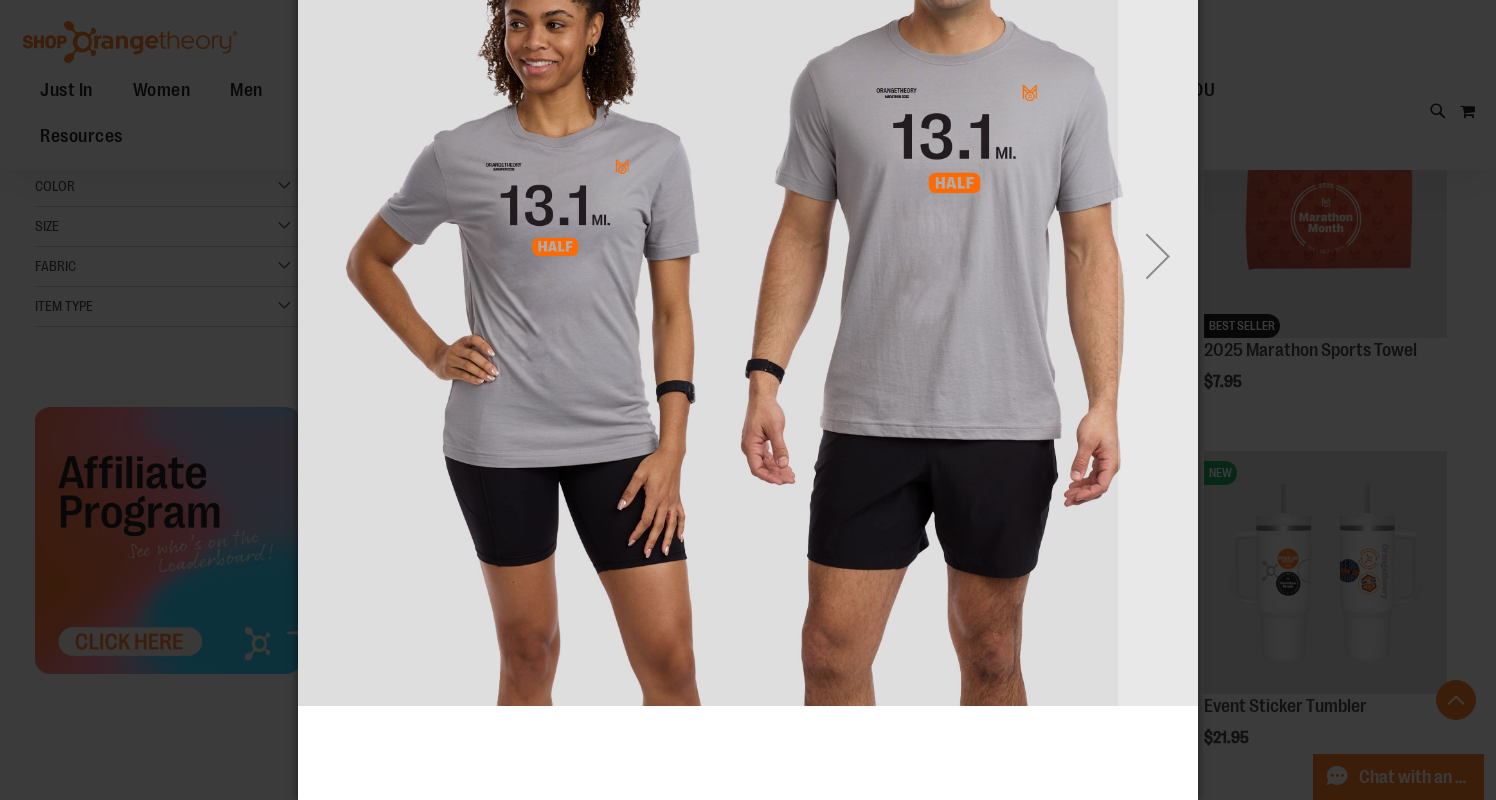 scroll, scrollTop: 0, scrollLeft: 0, axis: both 